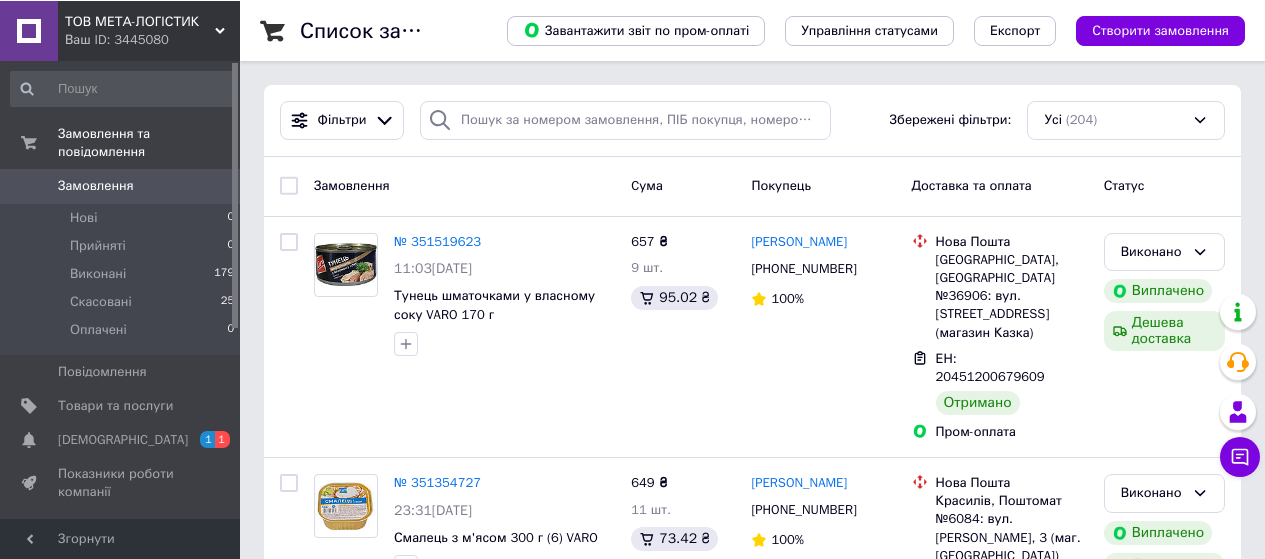 scroll, scrollTop: 0, scrollLeft: 0, axis: both 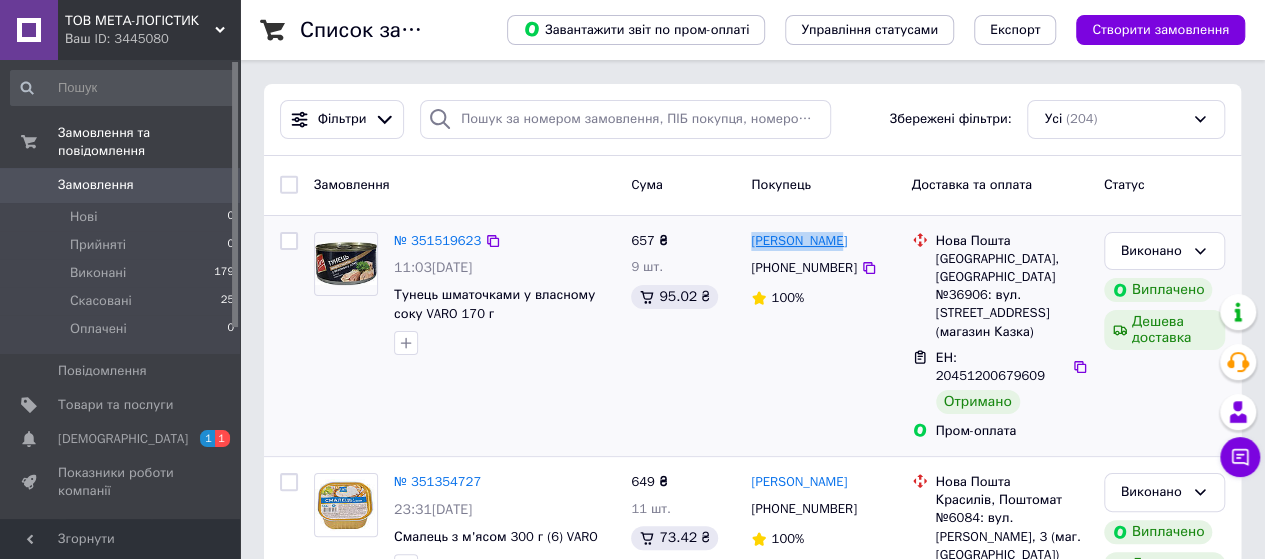 drag, startPoint x: 840, startPoint y: 238, endPoint x: 752, endPoint y: 239, distance: 88.005684 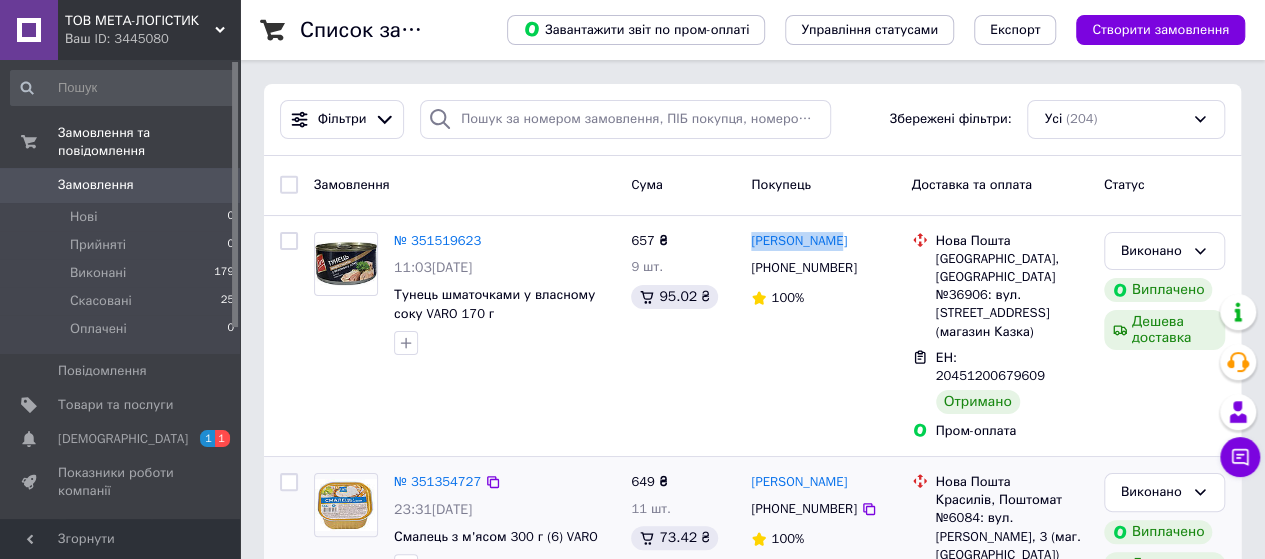 drag, startPoint x: 884, startPoint y: 444, endPoint x: 742, endPoint y: 451, distance: 142.17242 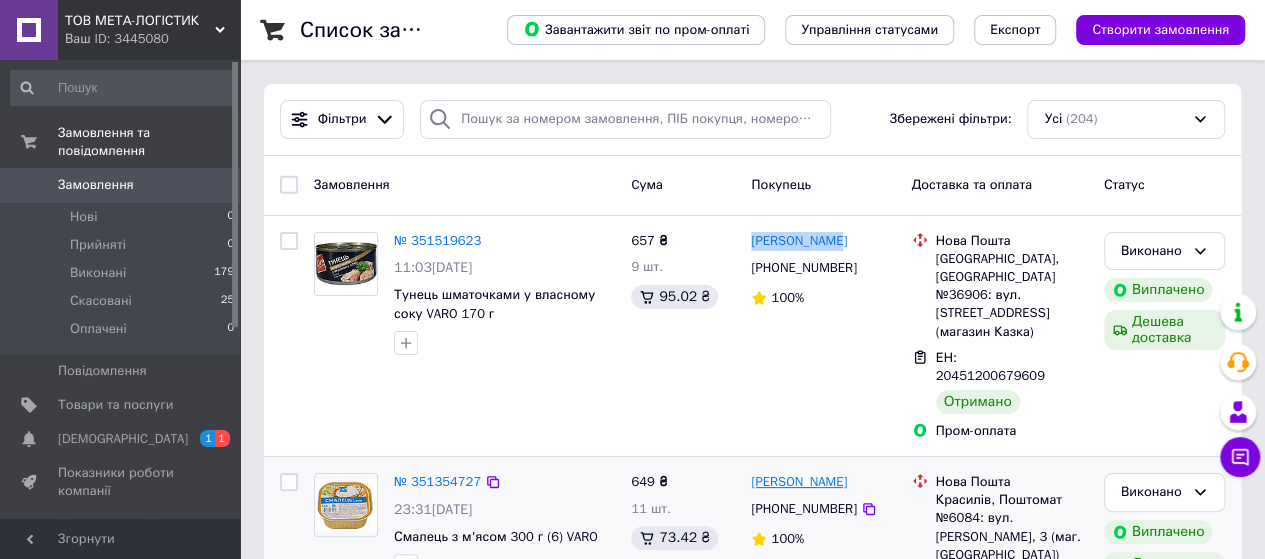 copy on "649 ₴ 11 шт. 73.42 ₴ Олексій Закордонець" 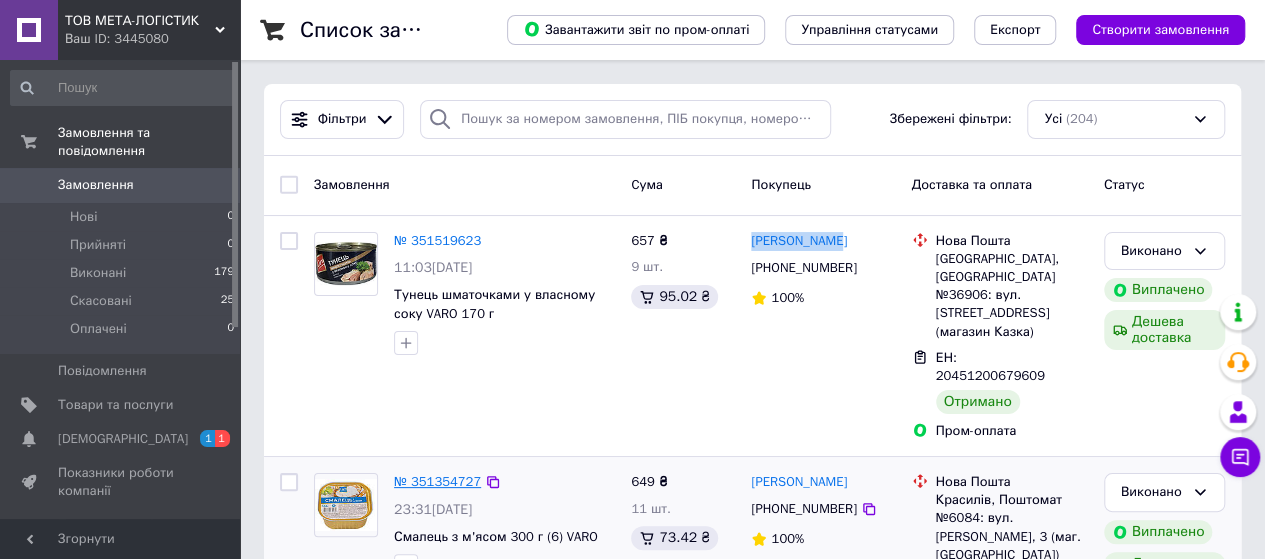click on "№ 351354727" at bounding box center [437, 481] 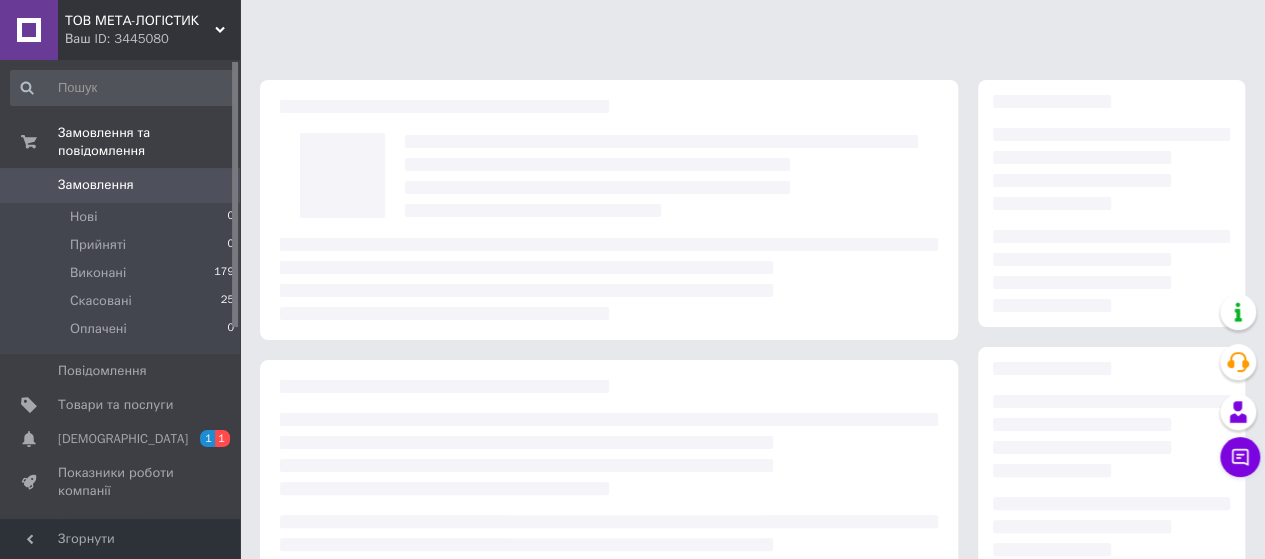 scroll, scrollTop: 354, scrollLeft: 0, axis: vertical 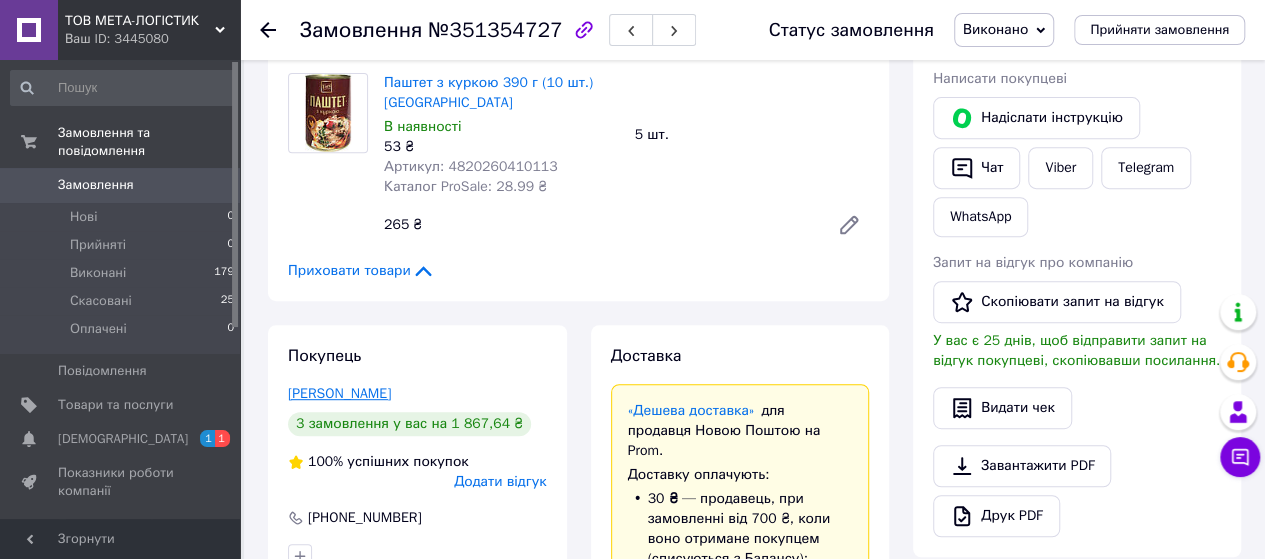drag, startPoint x: 421, startPoint y: 401, endPoint x: 296, endPoint y: 390, distance: 125.48307 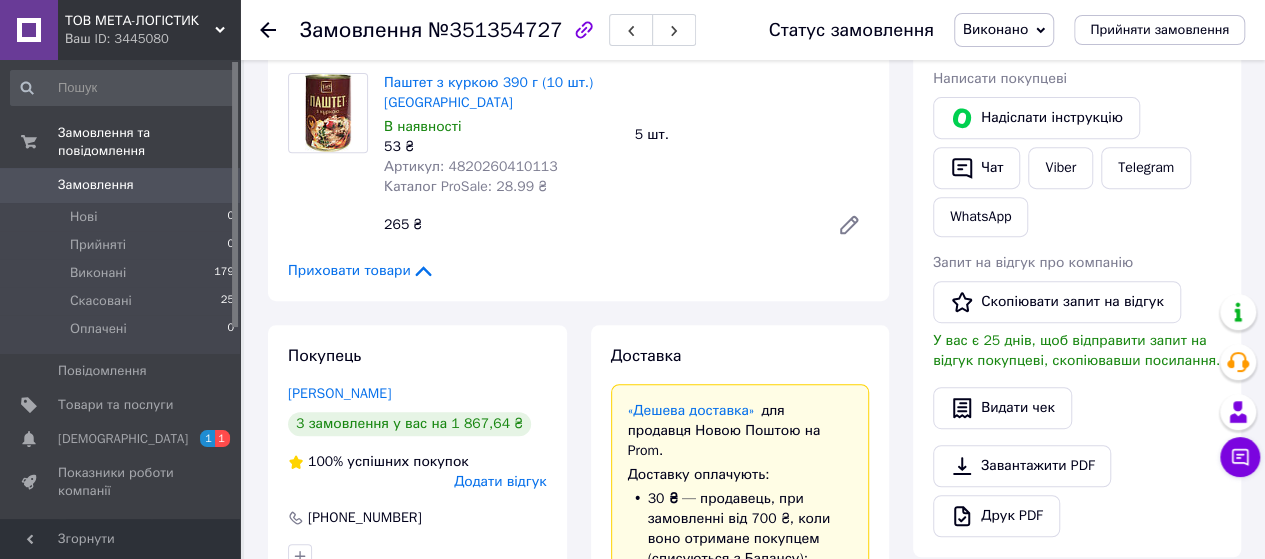 drag, startPoint x: 340, startPoint y: 405, endPoint x: 297, endPoint y: 413, distance: 43.737854 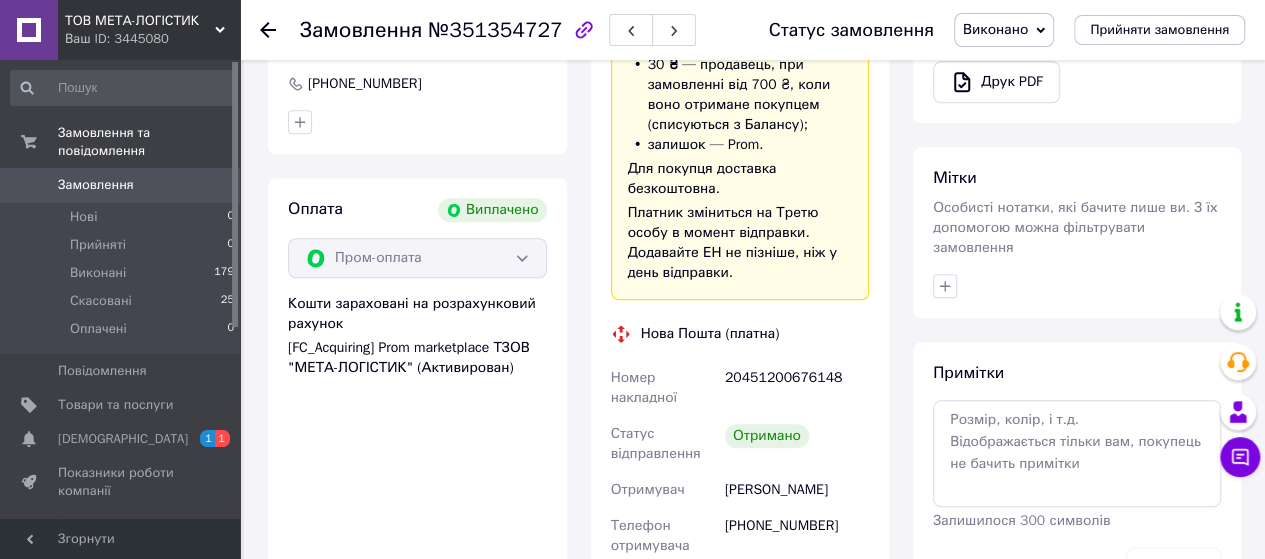 drag, startPoint x: 728, startPoint y: 455, endPoint x: 826, endPoint y: 469, distance: 98.99495 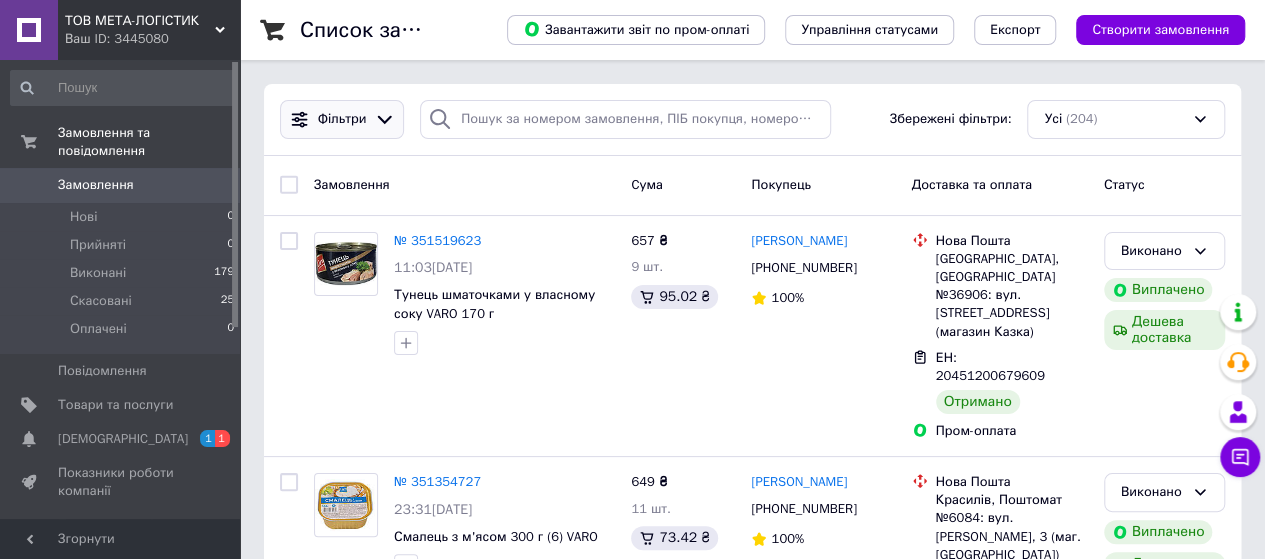 scroll, scrollTop: 433, scrollLeft: 0, axis: vertical 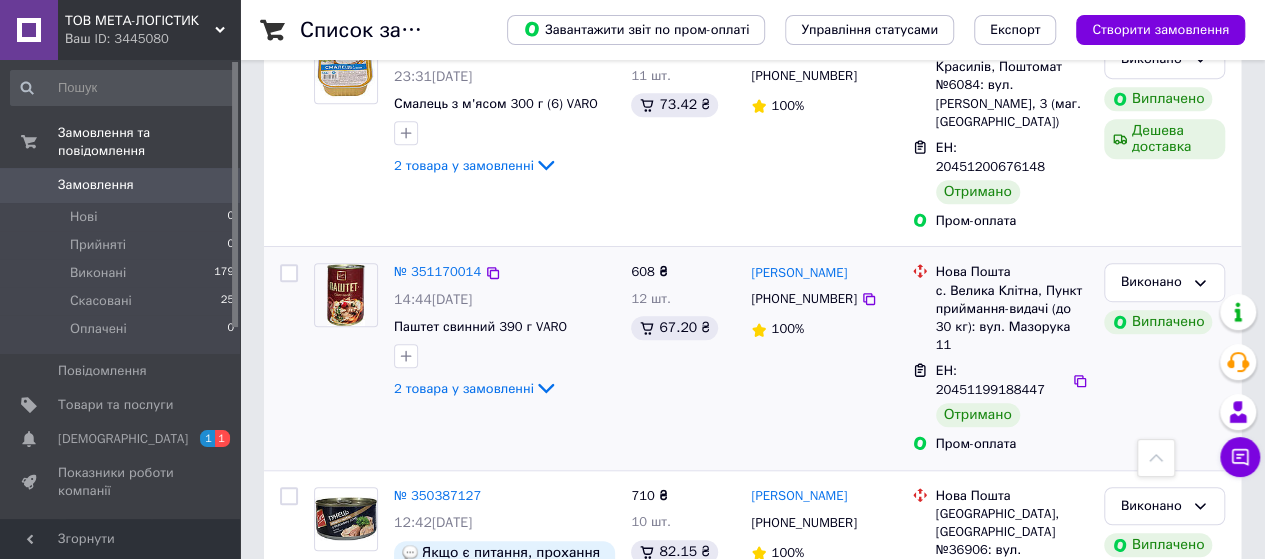 drag, startPoint x: 861, startPoint y: 215, endPoint x: 746, endPoint y: 212, distance: 115.03912 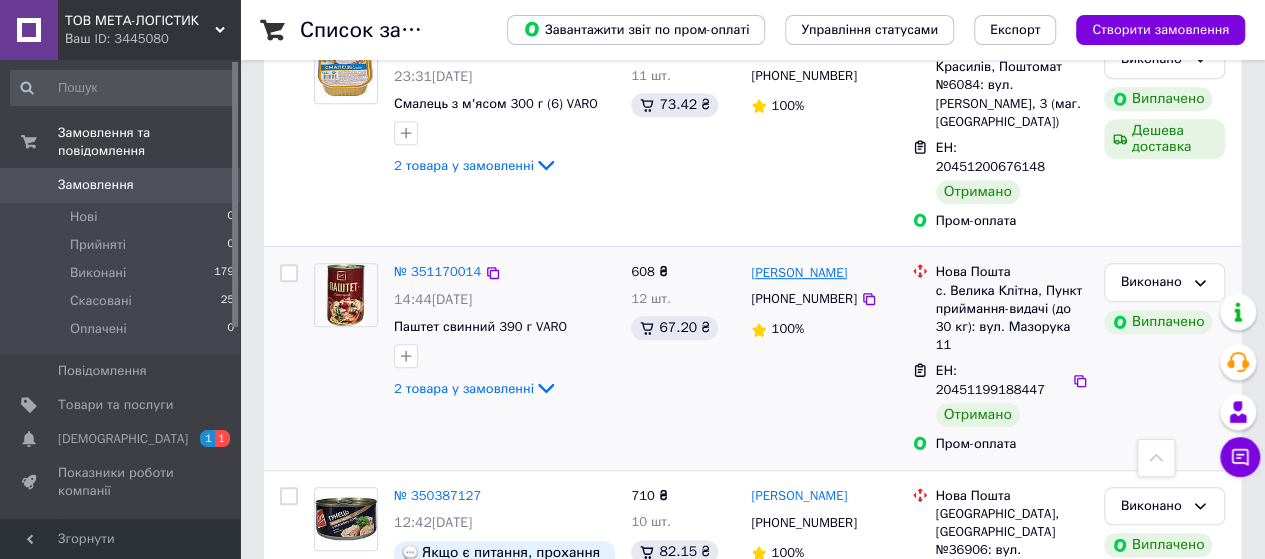 copy on "[PERSON_NAME]" 